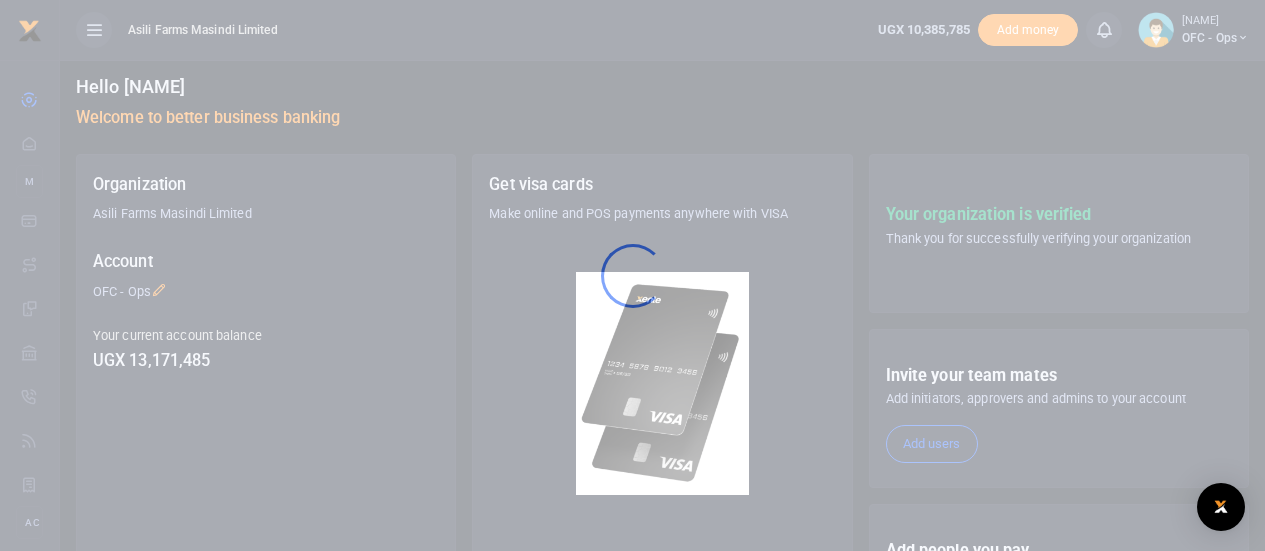 scroll, scrollTop: 0, scrollLeft: 0, axis: both 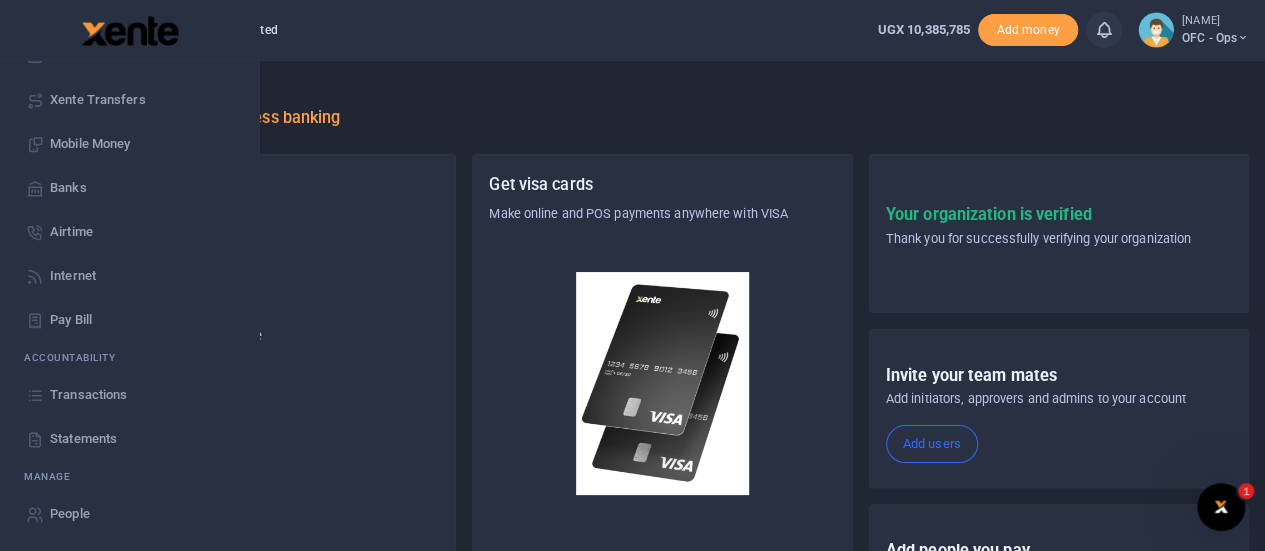 click on "Statements" at bounding box center [83, 439] 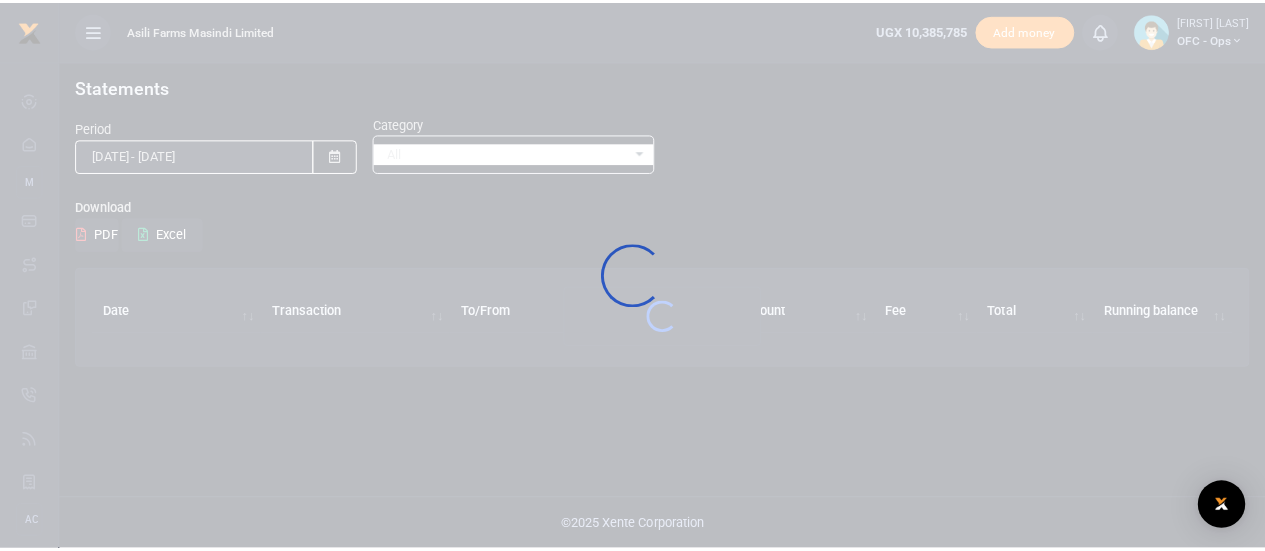 scroll, scrollTop: 0, scrollLeft: 0, axis: both 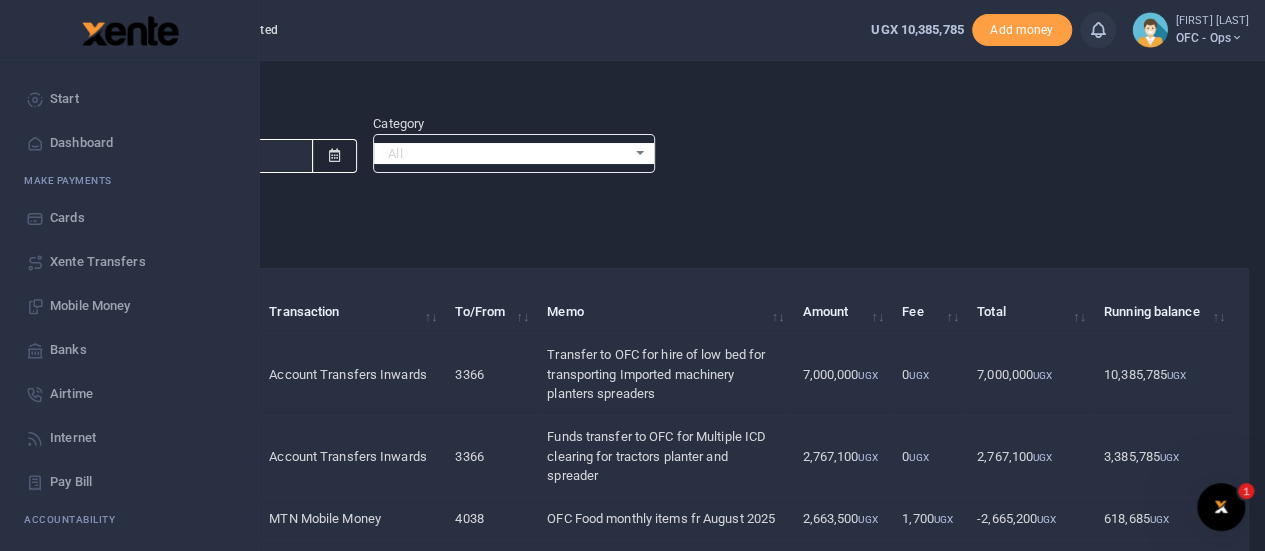 click on "Start" at bounding box center [64, 99] 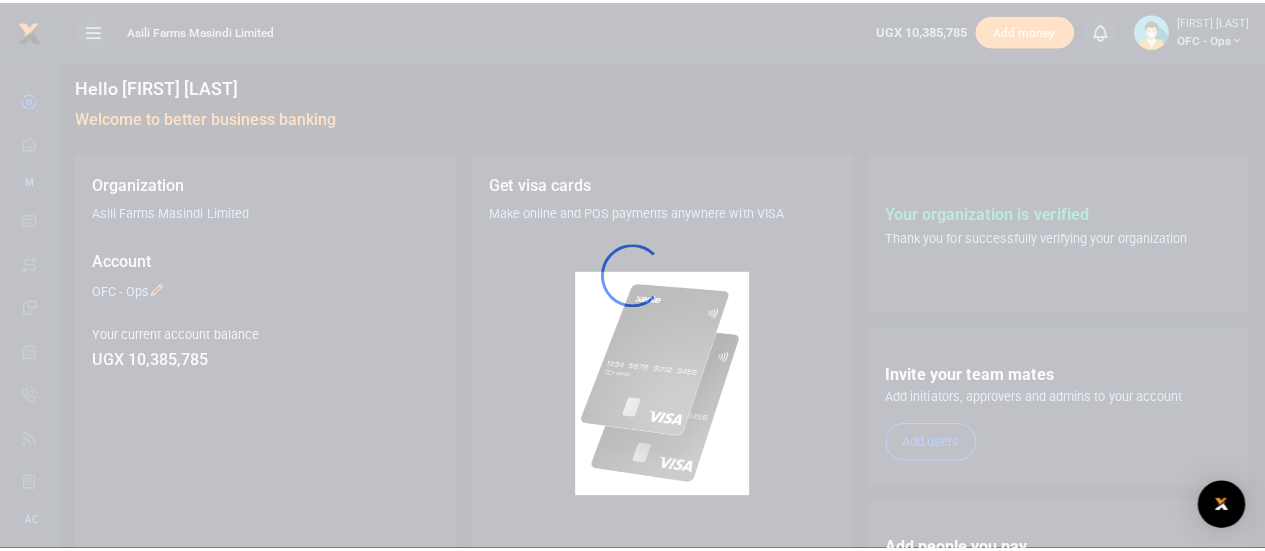scroll, scrollTop: 0, scrollLeft: 0, axis: both 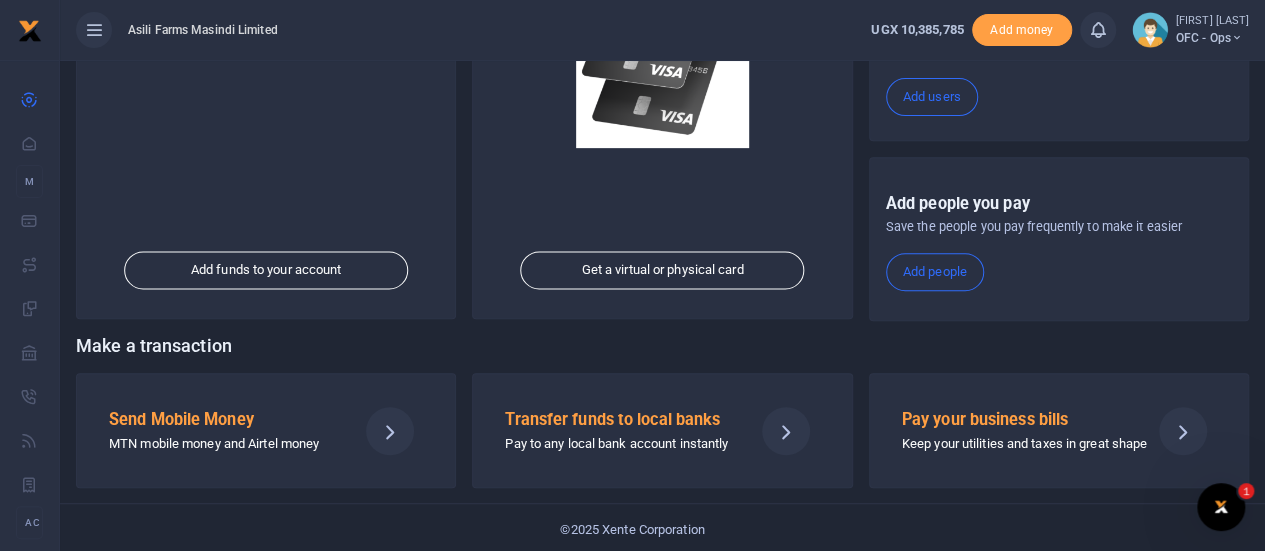 click on "Send Mobile Money
MTN mobile money and Airtel money" at bounding box center (225, 430) 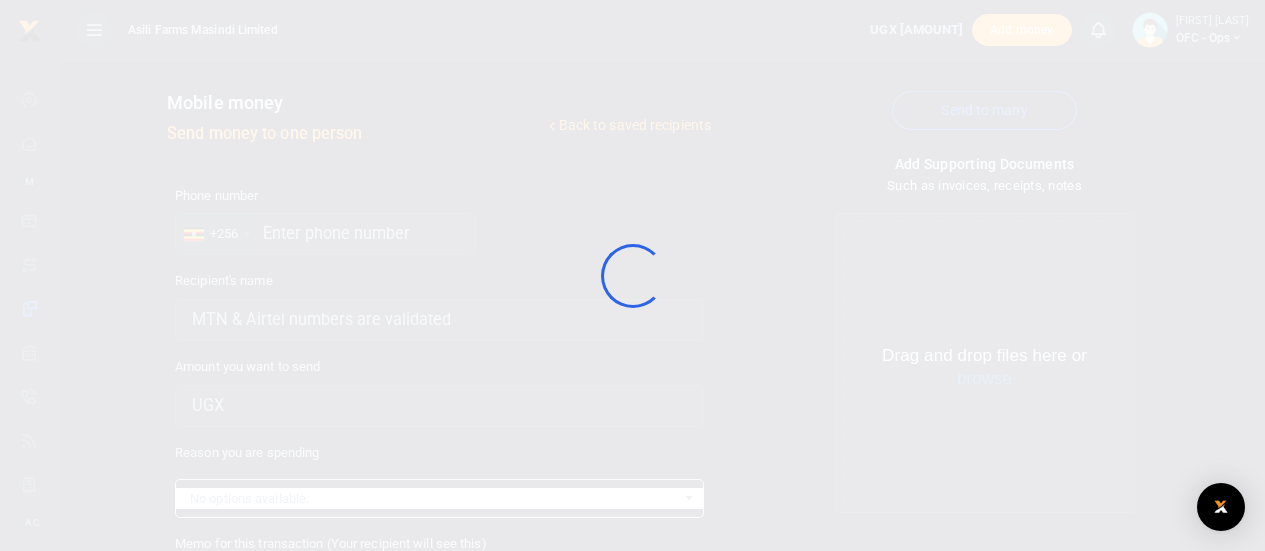 scroll, scrollTop: 0, scrollLeft: 0, axis: both 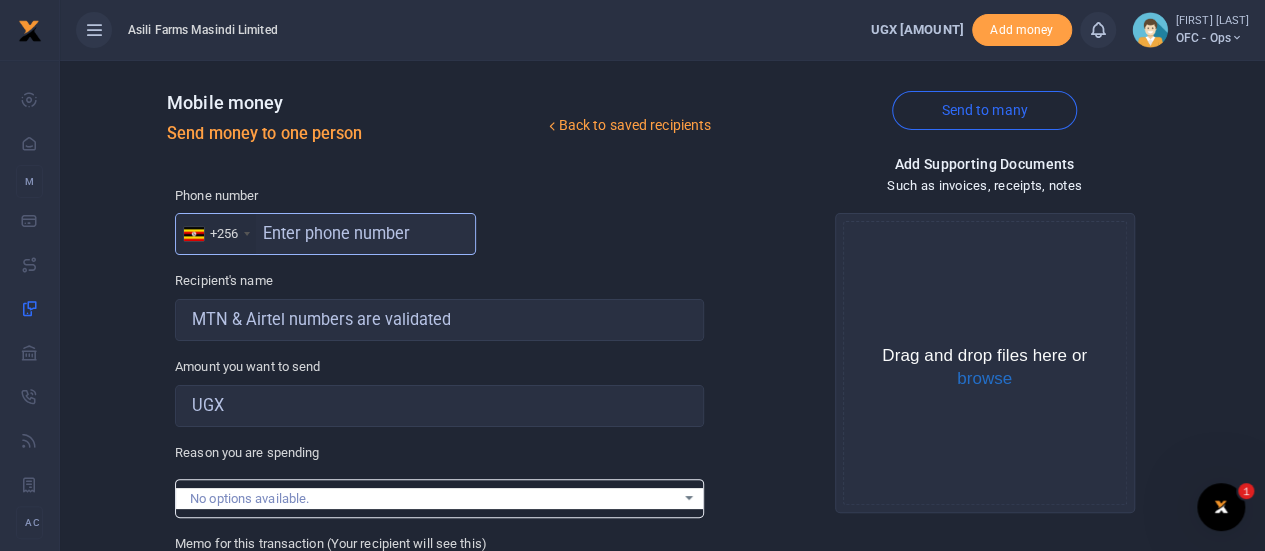 click at bounding box center [325, 234] 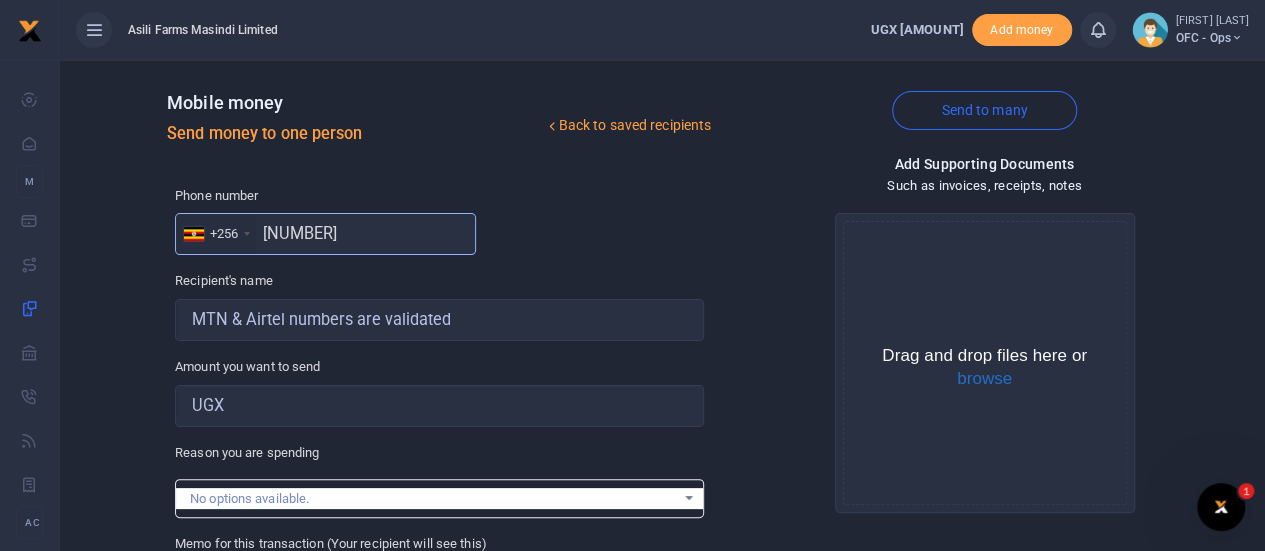 type on "[NUMBER]" 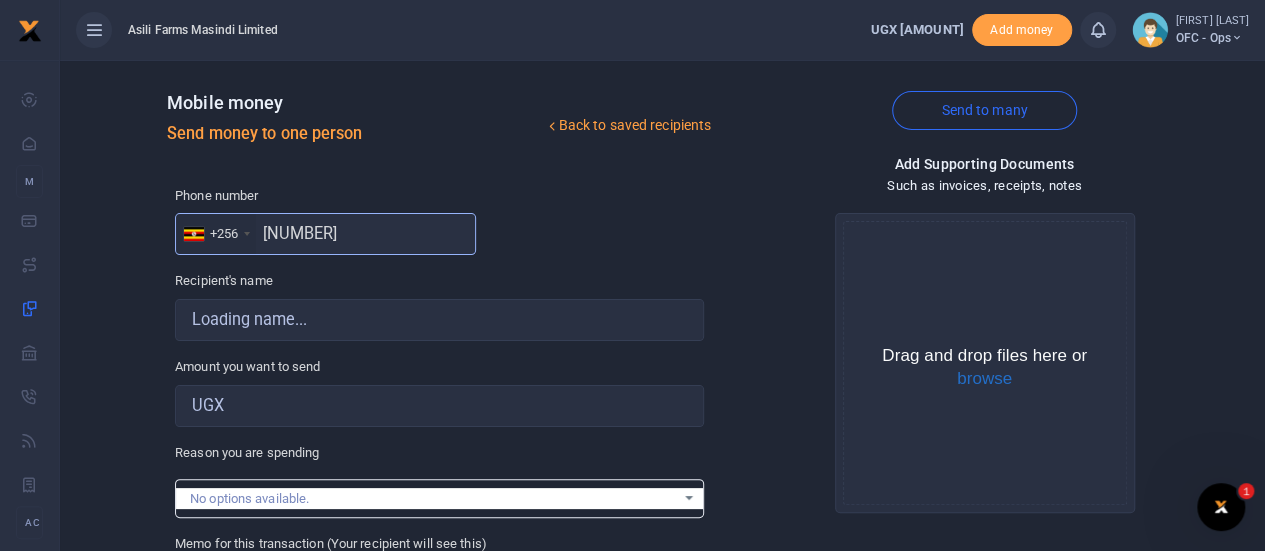 type on "Marion Tumusiime" 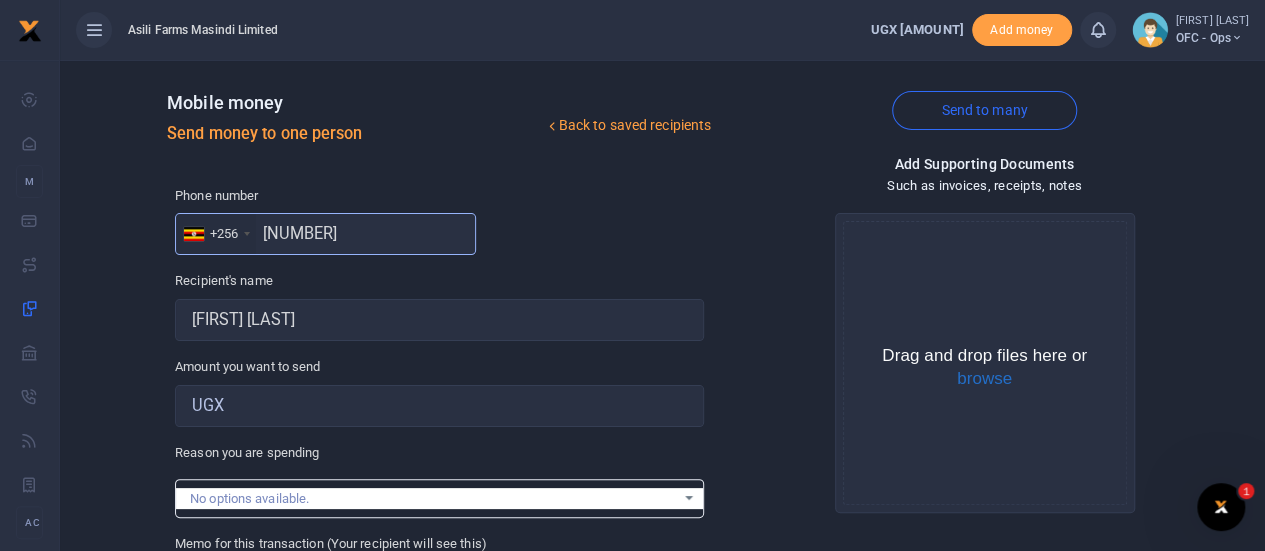 type on "788691446" 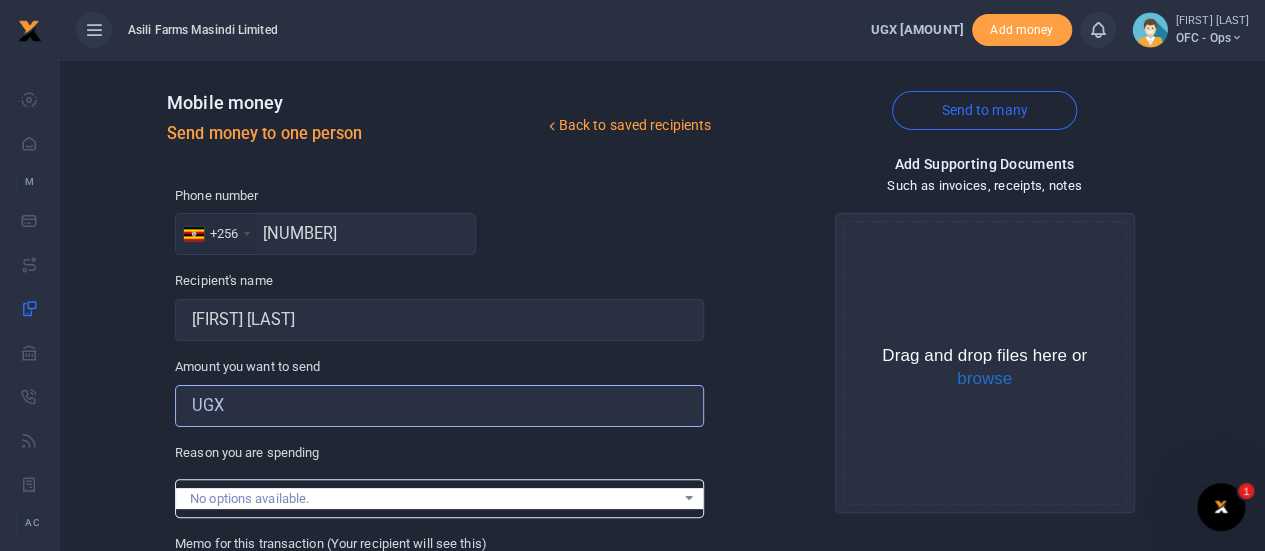 click on "Amount you want to send" at bounding box center (439, 406) 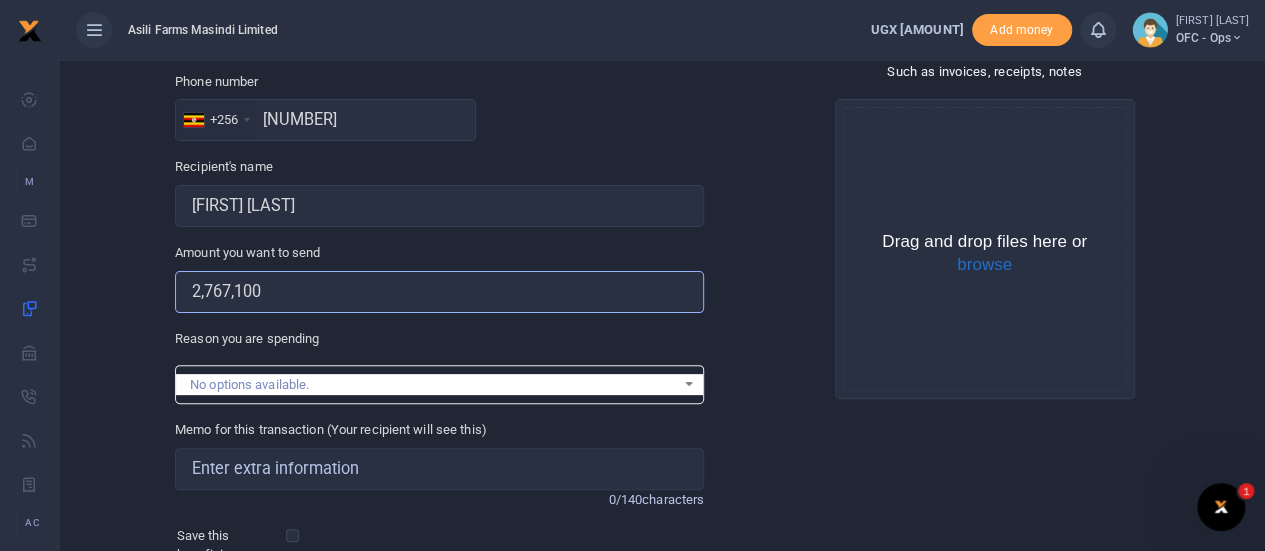 scroll, scrollTop: 300, scrollLeft: 0, axis: vertical 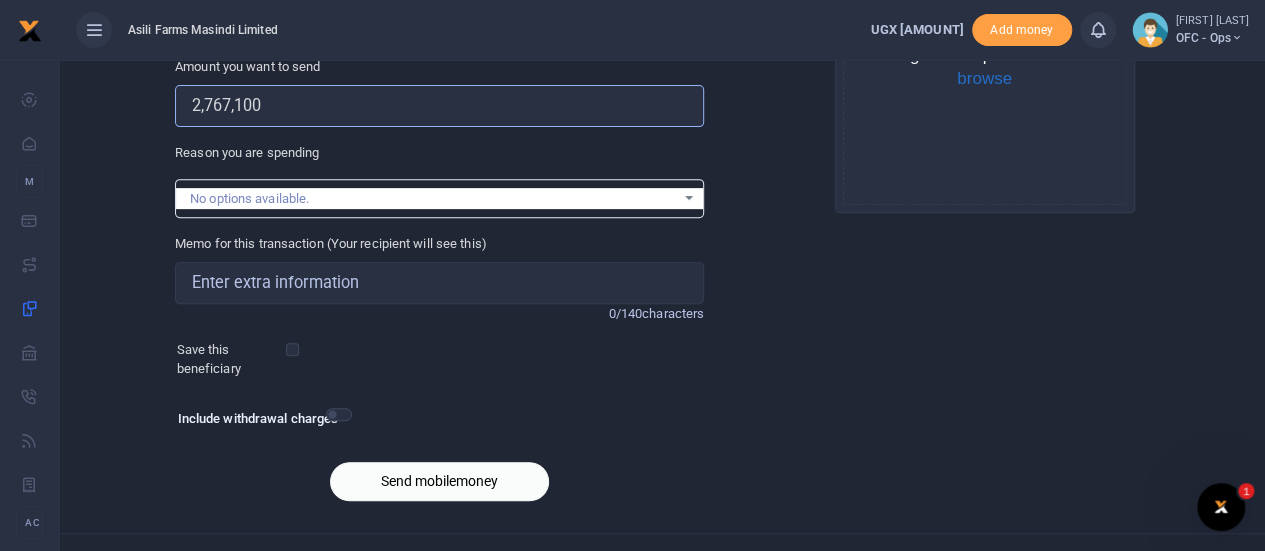 type on "2,767,100" 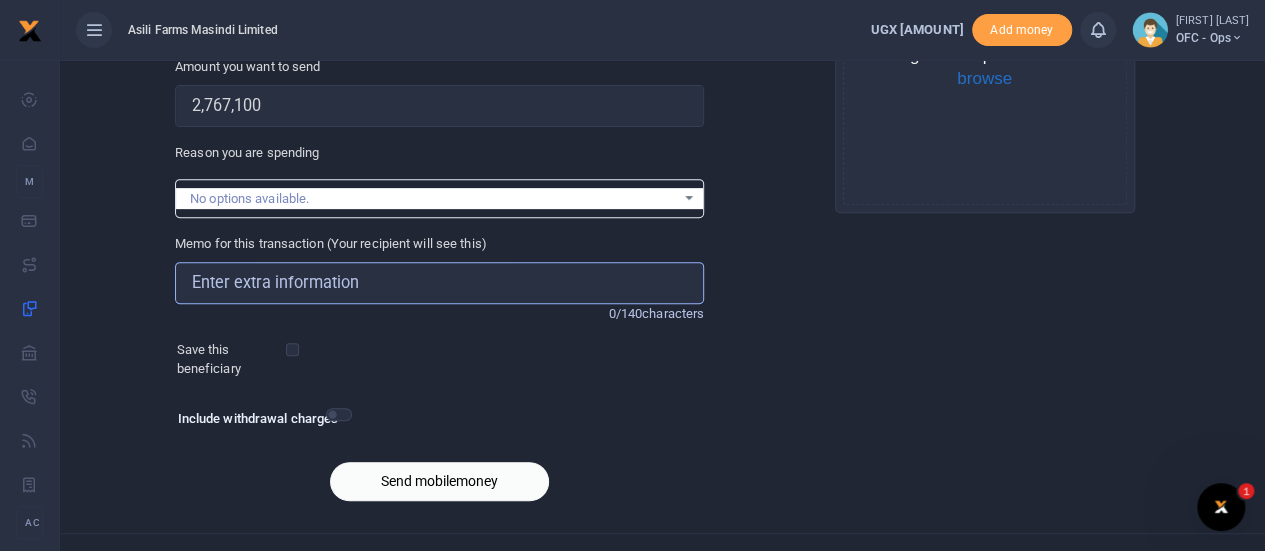click on "Memo for this transaction (Your recipient will see this)" at bounding box center (439, 283) 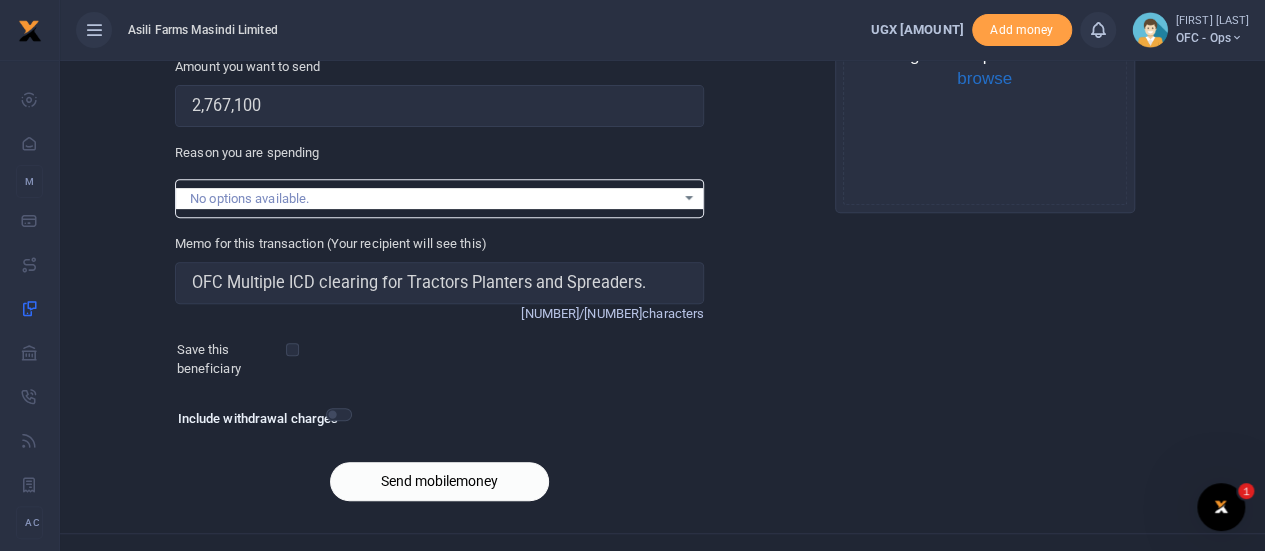 click on "Send mobilemoney" at bounding box center [439, 481] 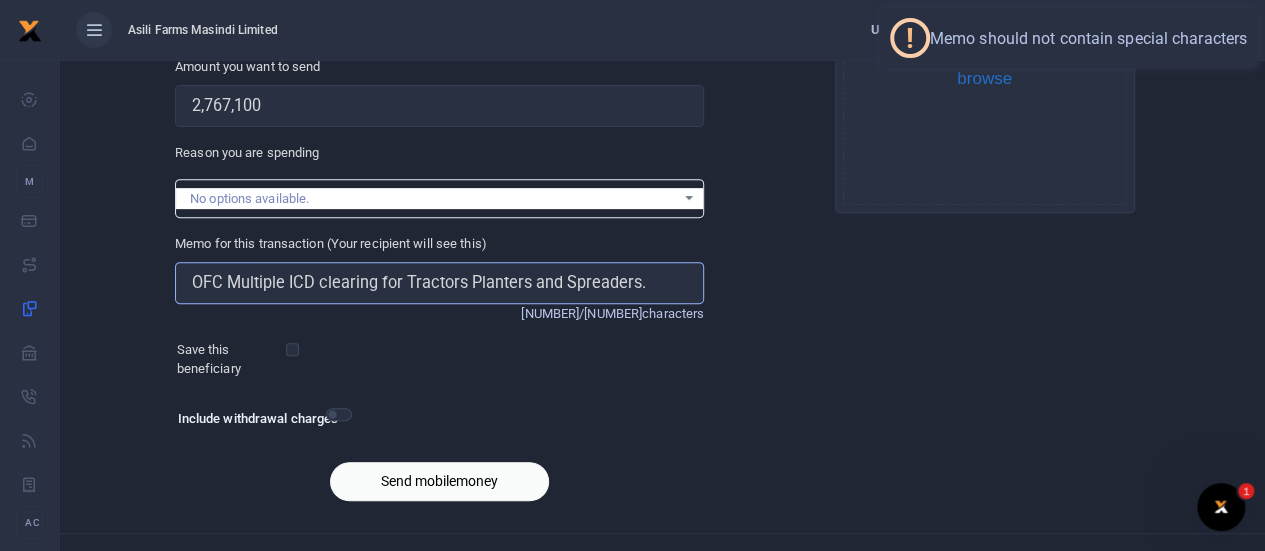 click on "OFC Multiple ICD clearing for Tractors Planters and Spreaders." at bounding box center [439, 283] 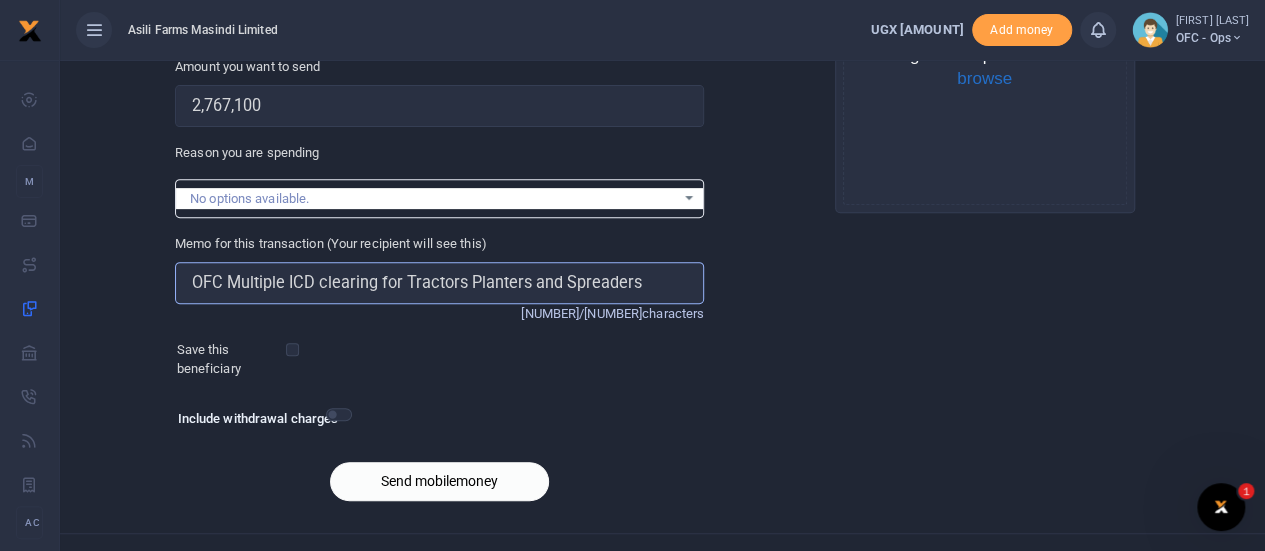 type on "OFC Multiple ICD clearing for Tractors Planters and Spreaders" 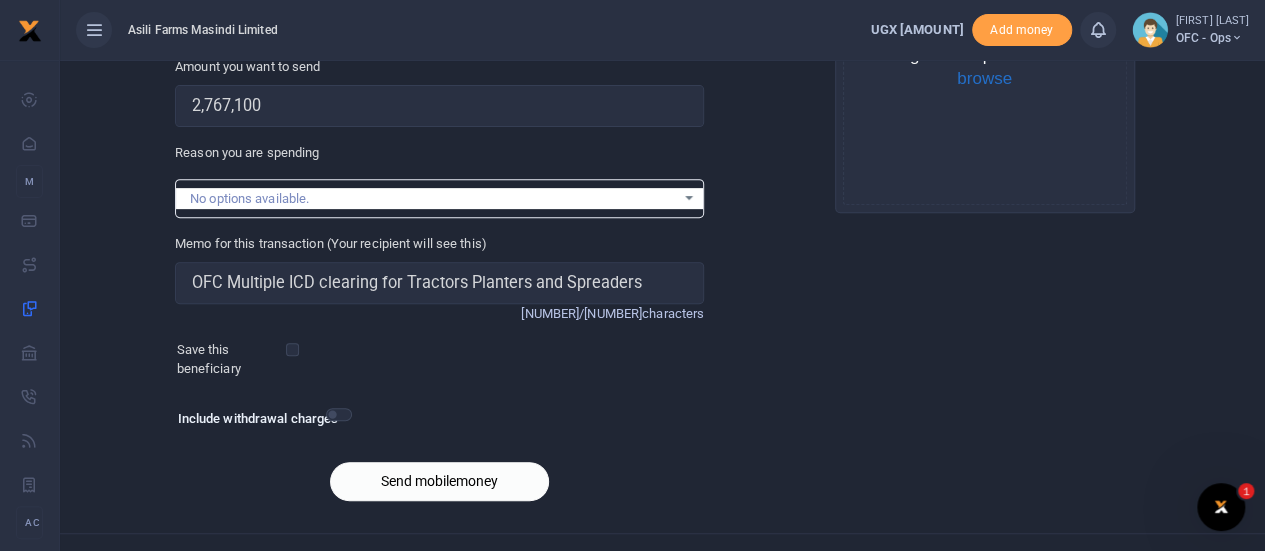 click on "Send mobilemoney" at bounding box center (439, 481) 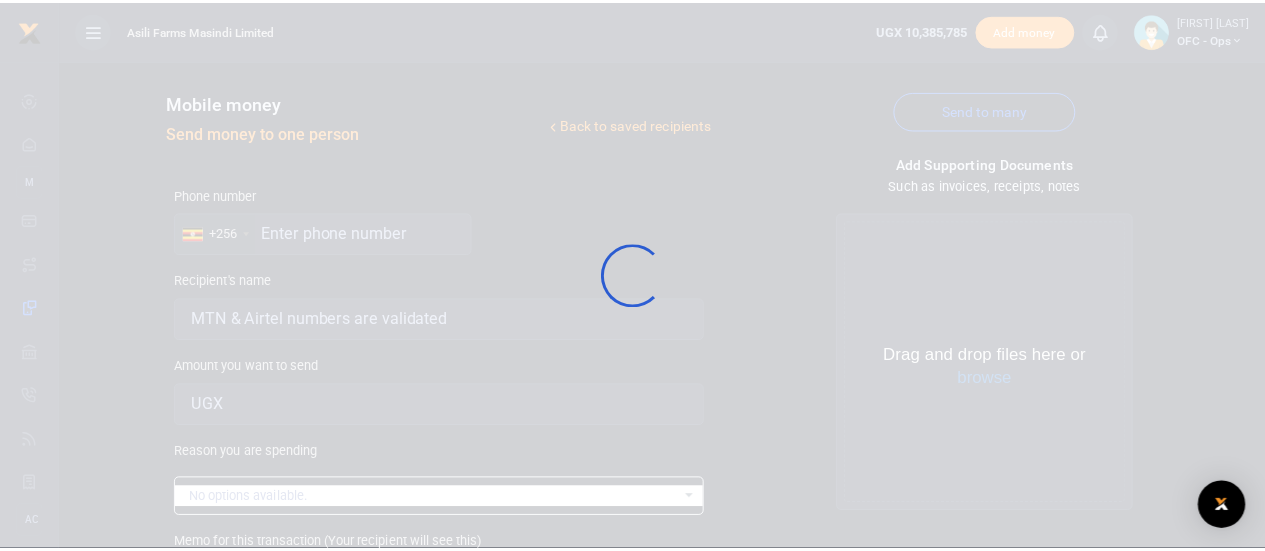 scroll, scrollTop: 300, scrollLeft: 0, axis: vertical 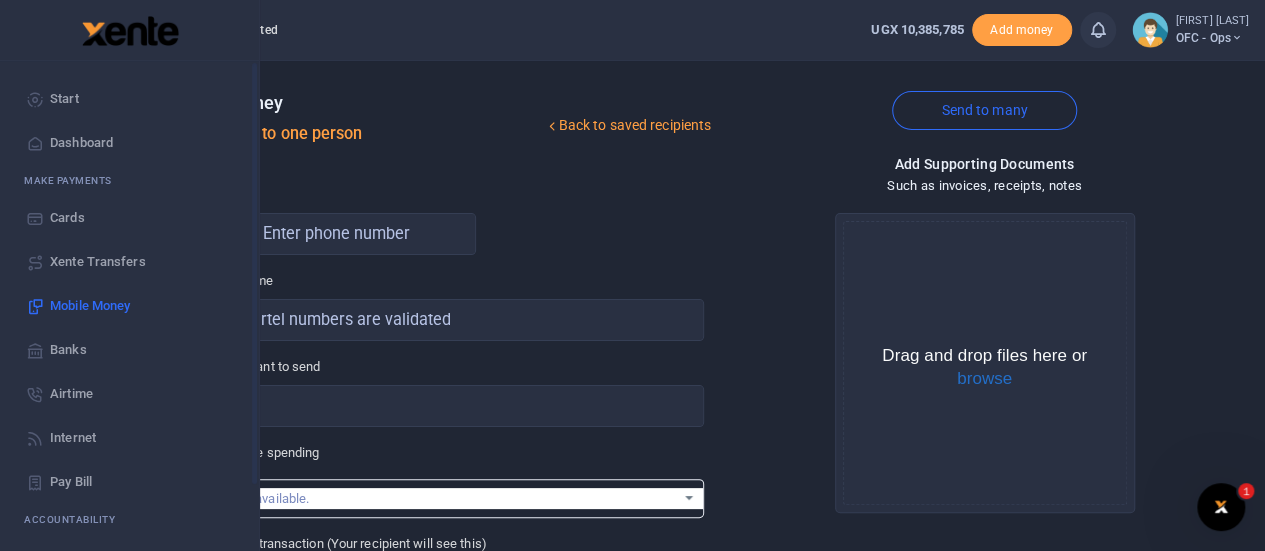click on "Start" at bounding box center [64, 99] 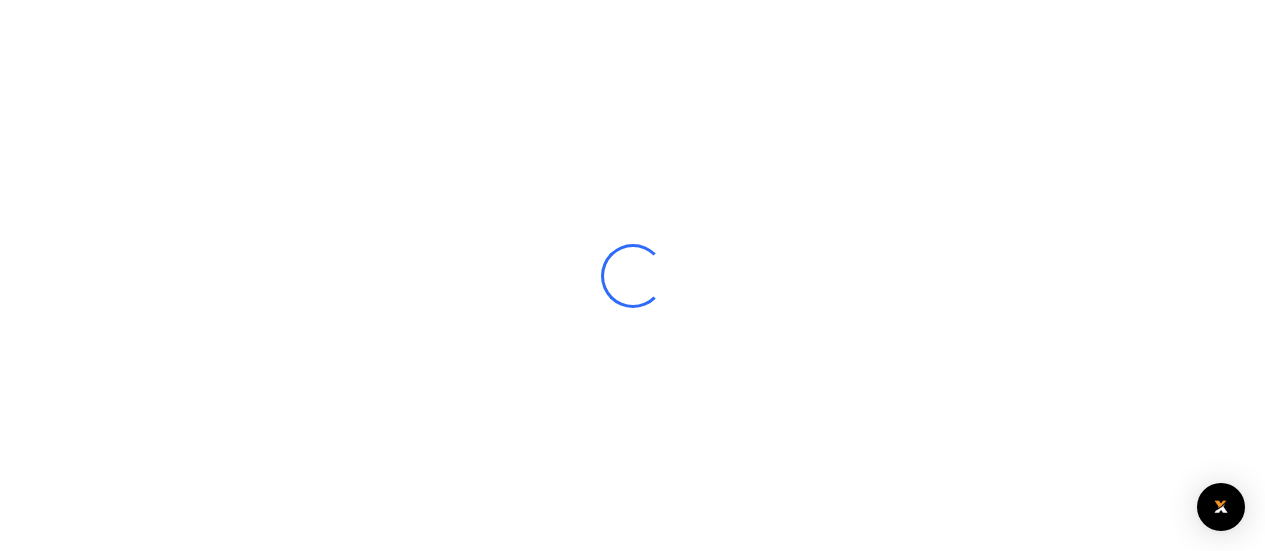 scroll, scrollTop: 0, scrollLeft: 0, axis: both 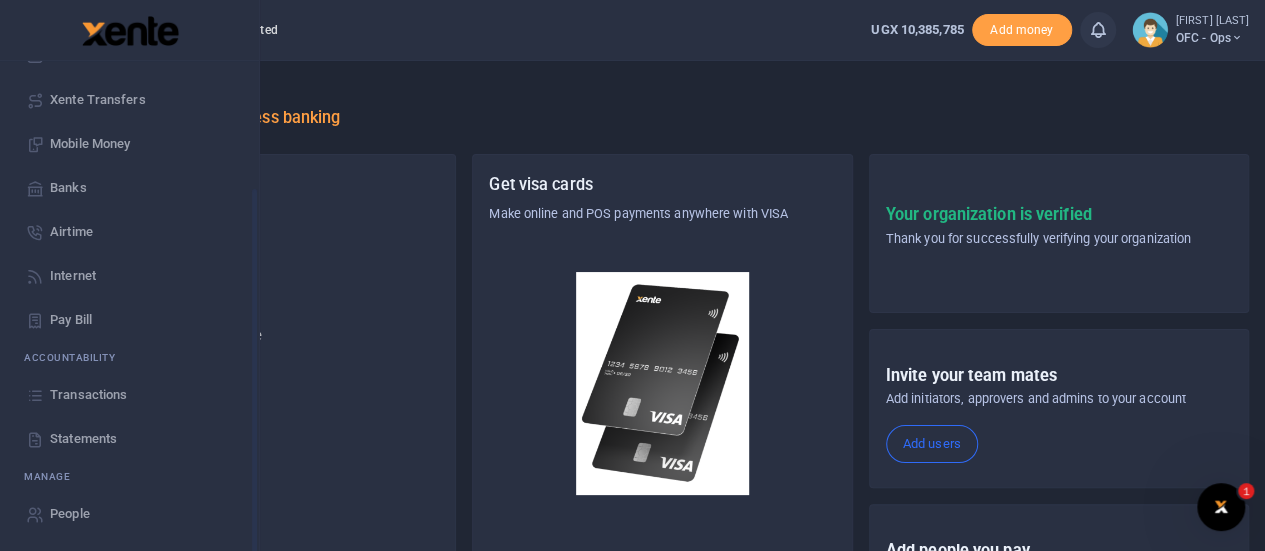 click on "Transactions" at bounding box center (88, 395) 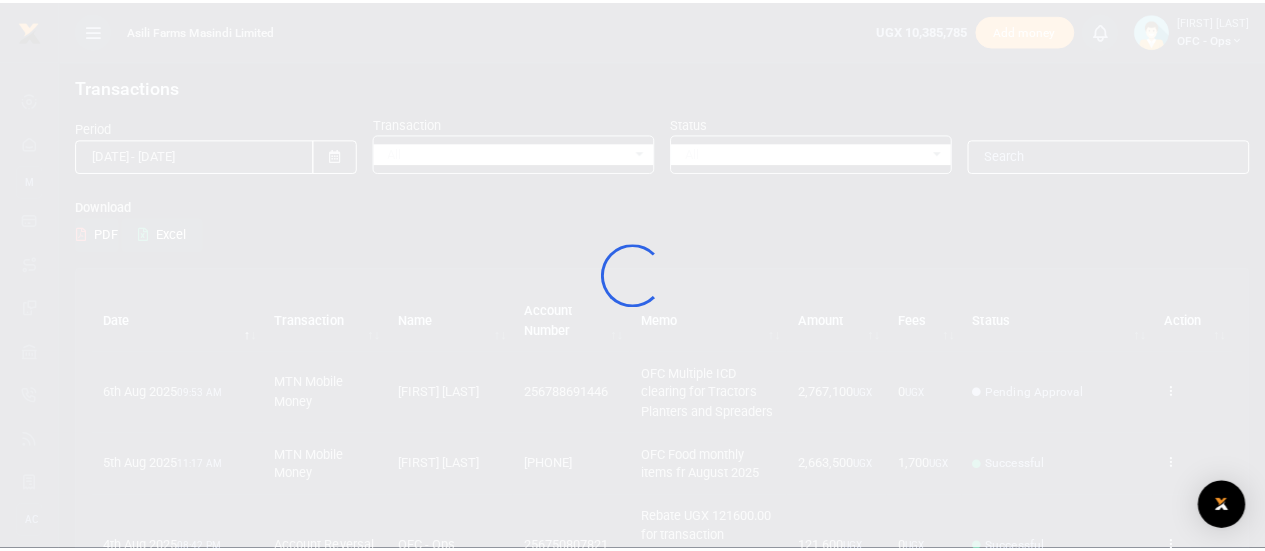 scroll, scrollTop: 0, scrollLeft: 0, axis: both 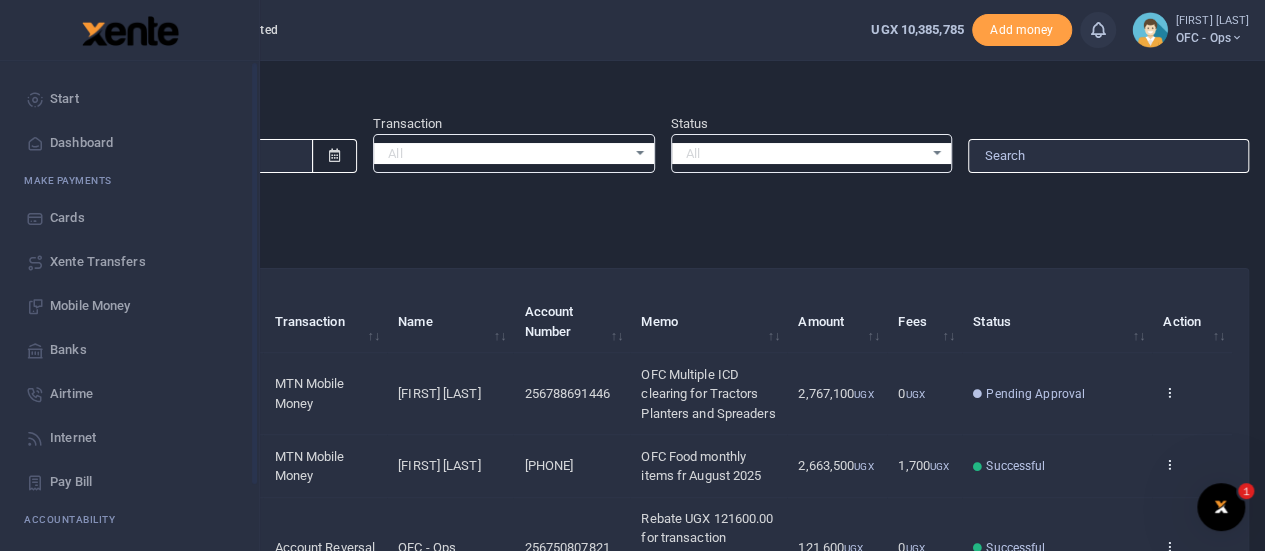 click on "Start" at bounding box center (64, 99) 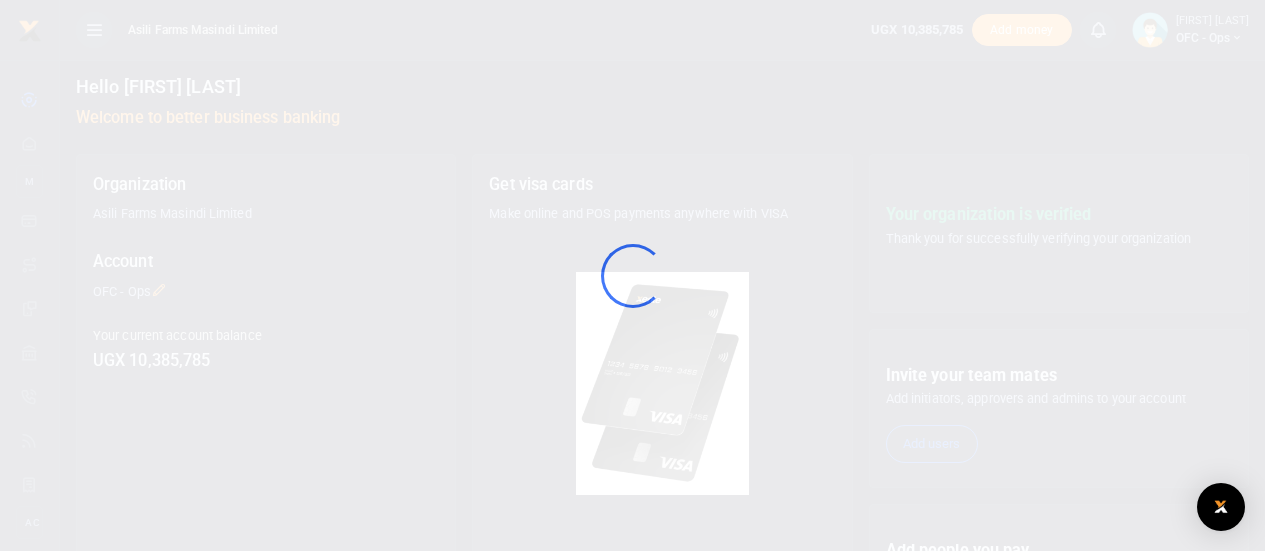 scroll, scrollTop: 0, scrollLeft: 0, axis: both 